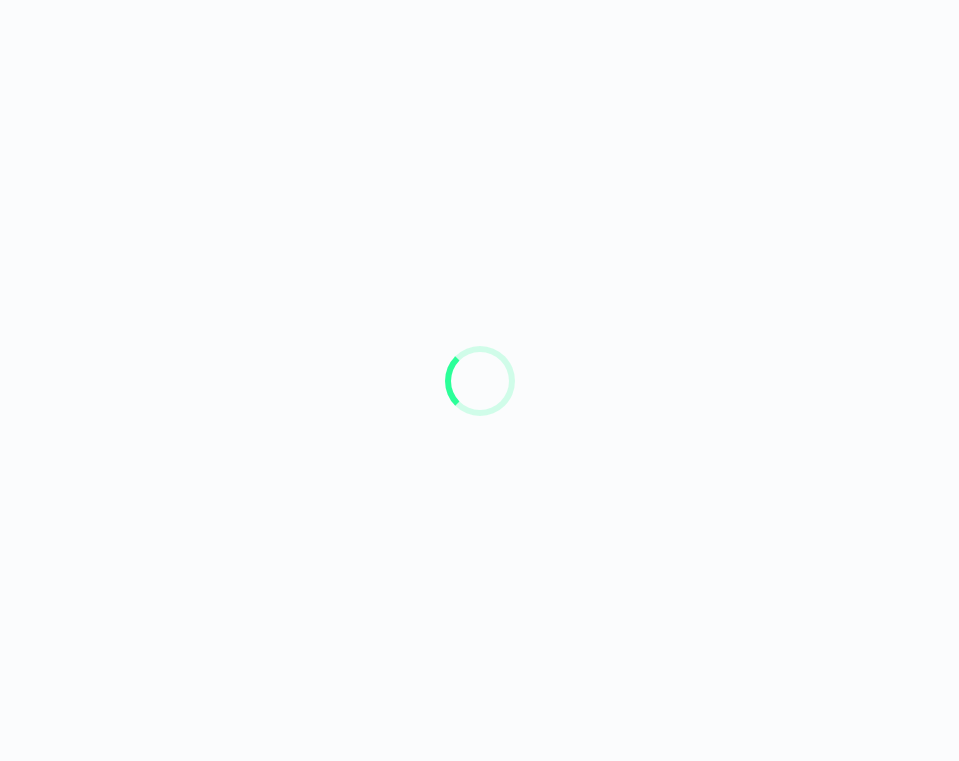 scroll, scrollTop: 0, scrollLeft: 0, axis: both 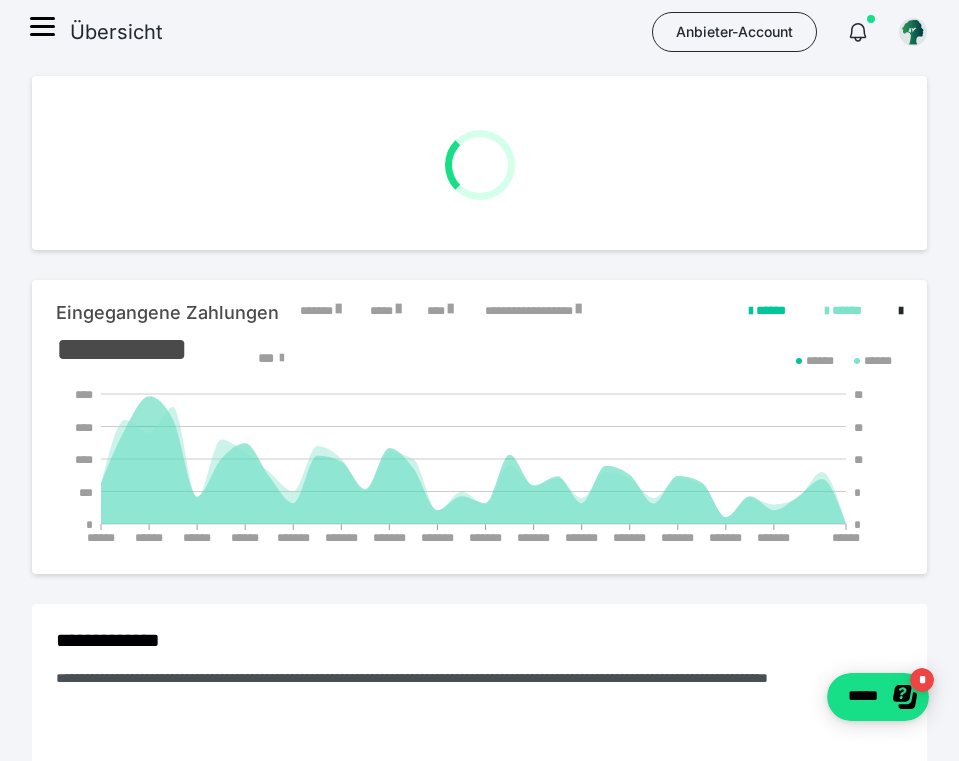click on "Übersicht Anbieter-Account" at bounding box center [479, 32] 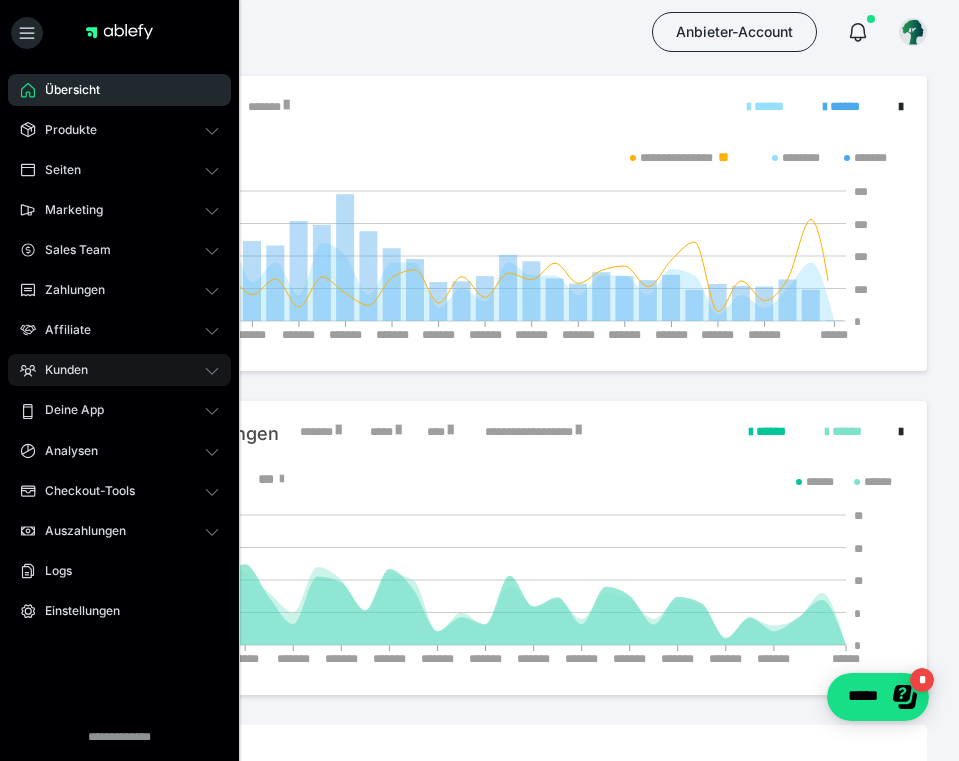 click 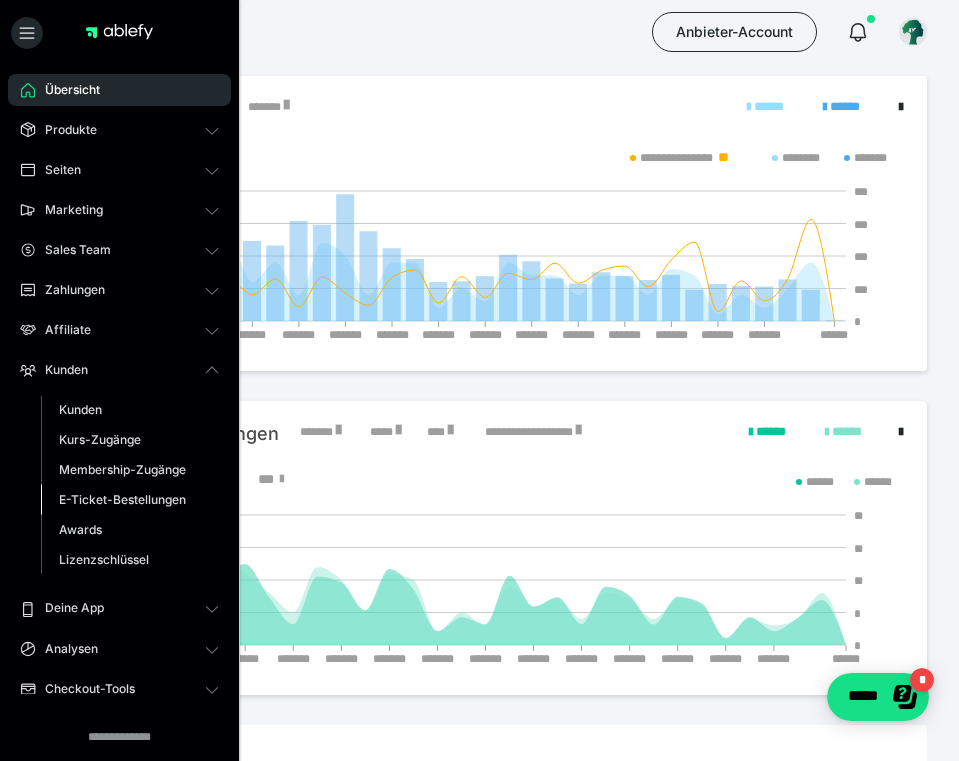 click on "E-Ticket-Bestellungen" at bounding box center [122, 499] 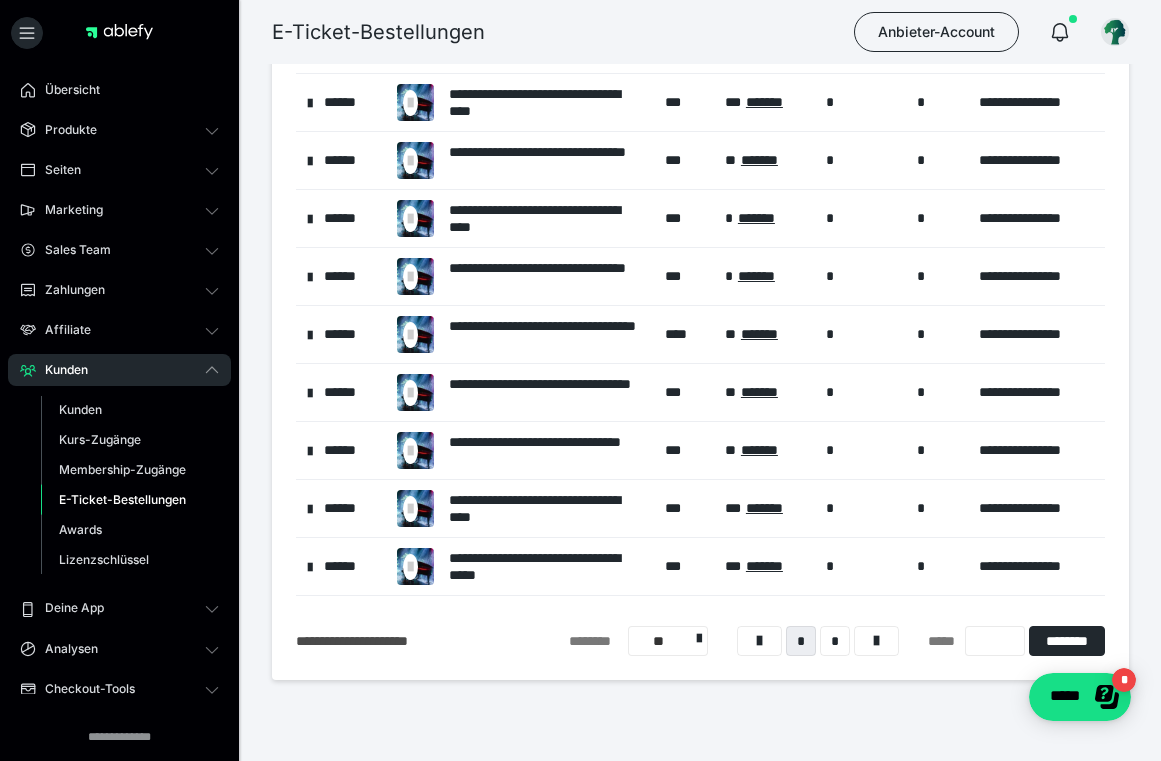 scroll, scrollTop: 223, scrollLeft: 0, axis: vertical 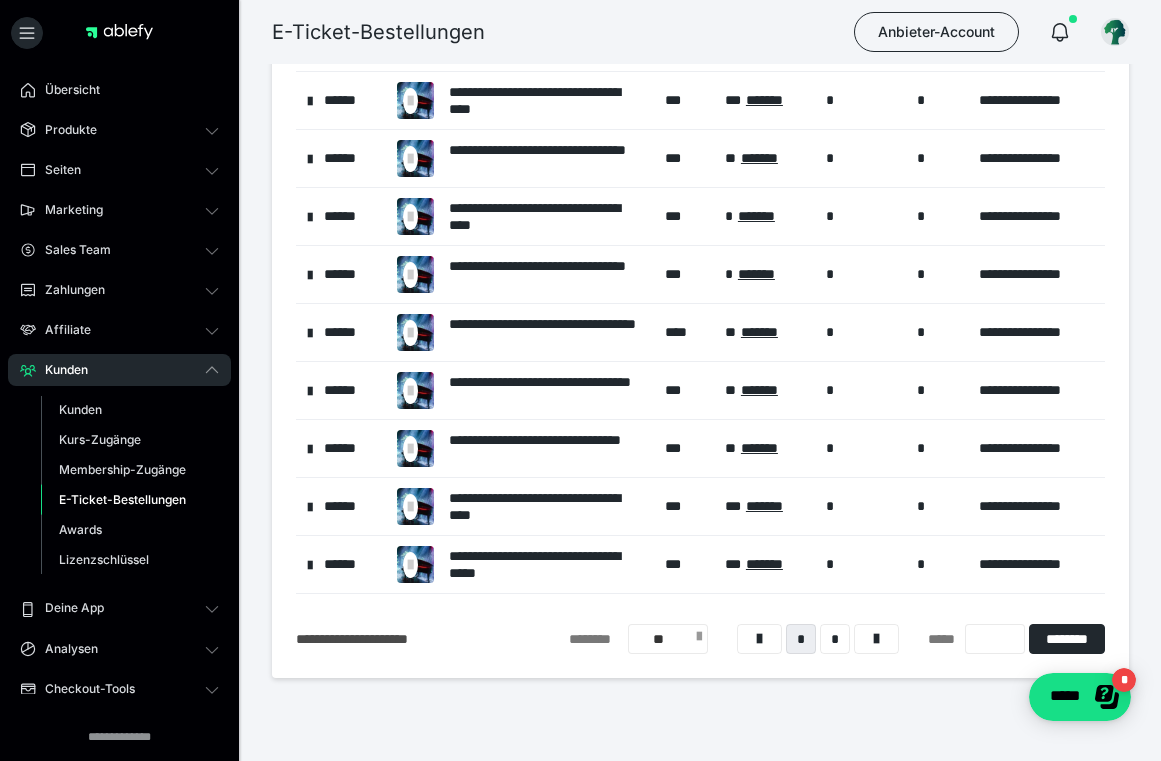 click on "**" at bounding box center (668, 639) 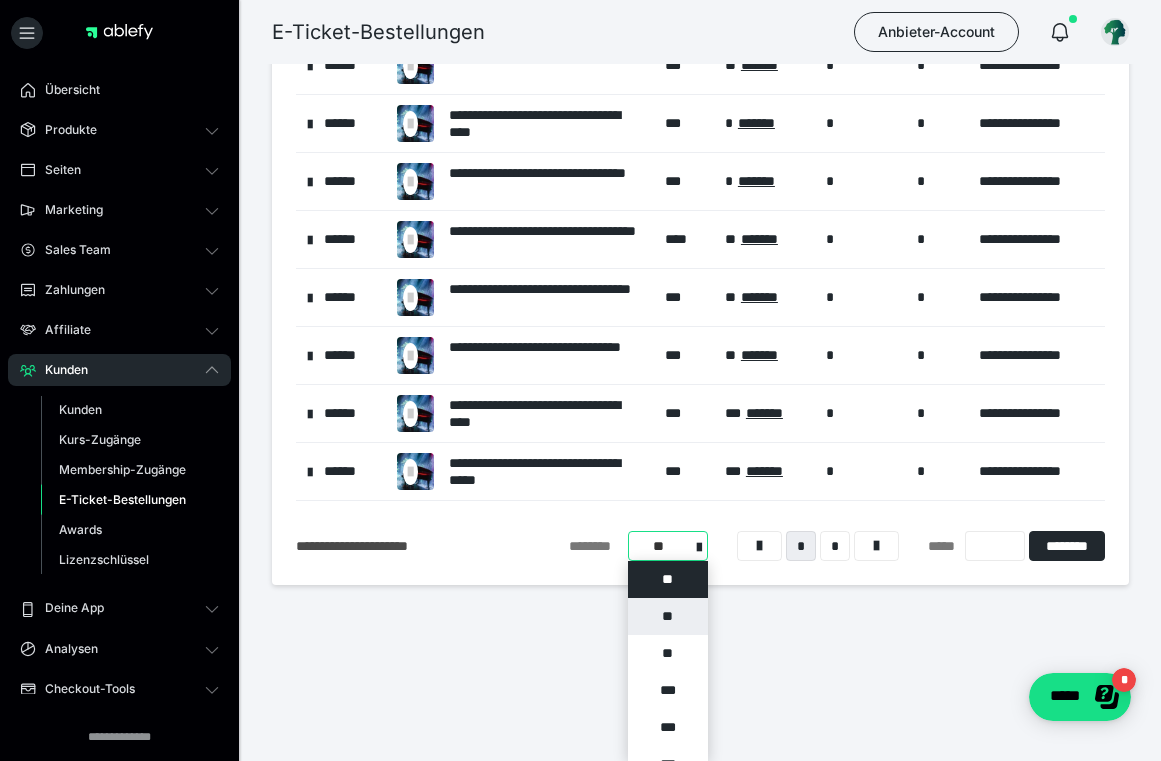 click on "**" at bounding box center [668, 616] 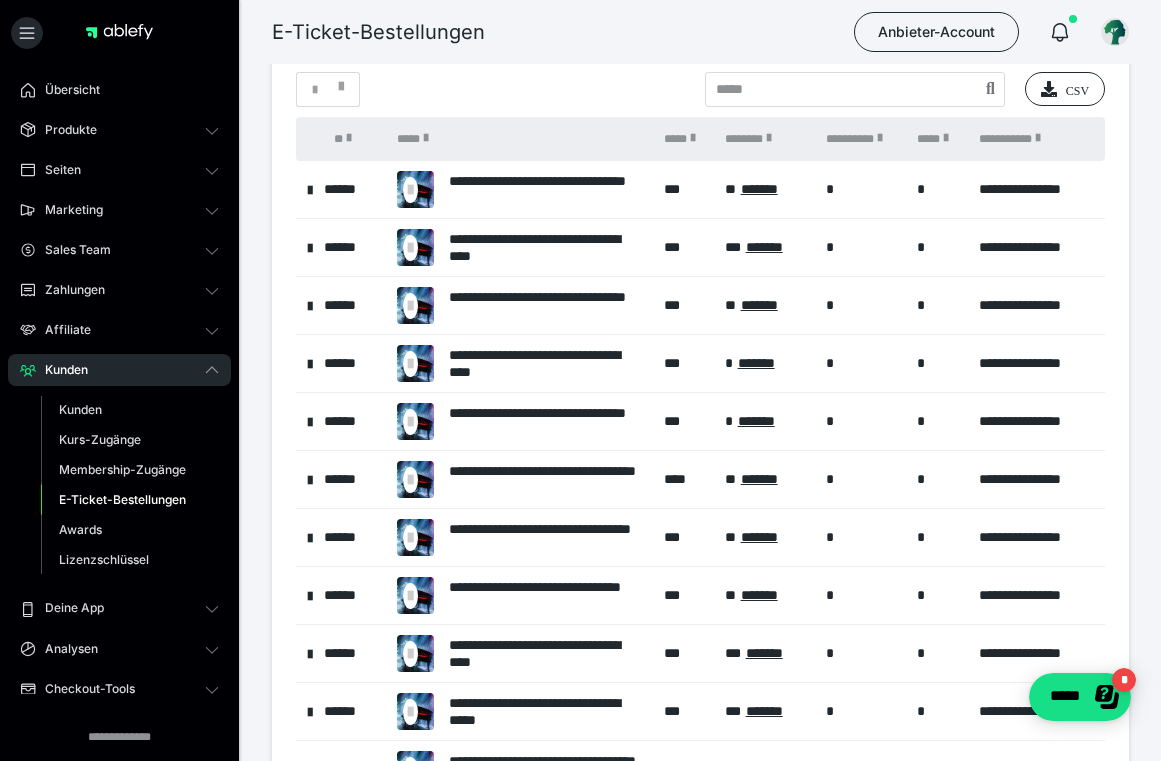 scroll, scrollTop: 57, scrollLeft: 0, axis: vertical 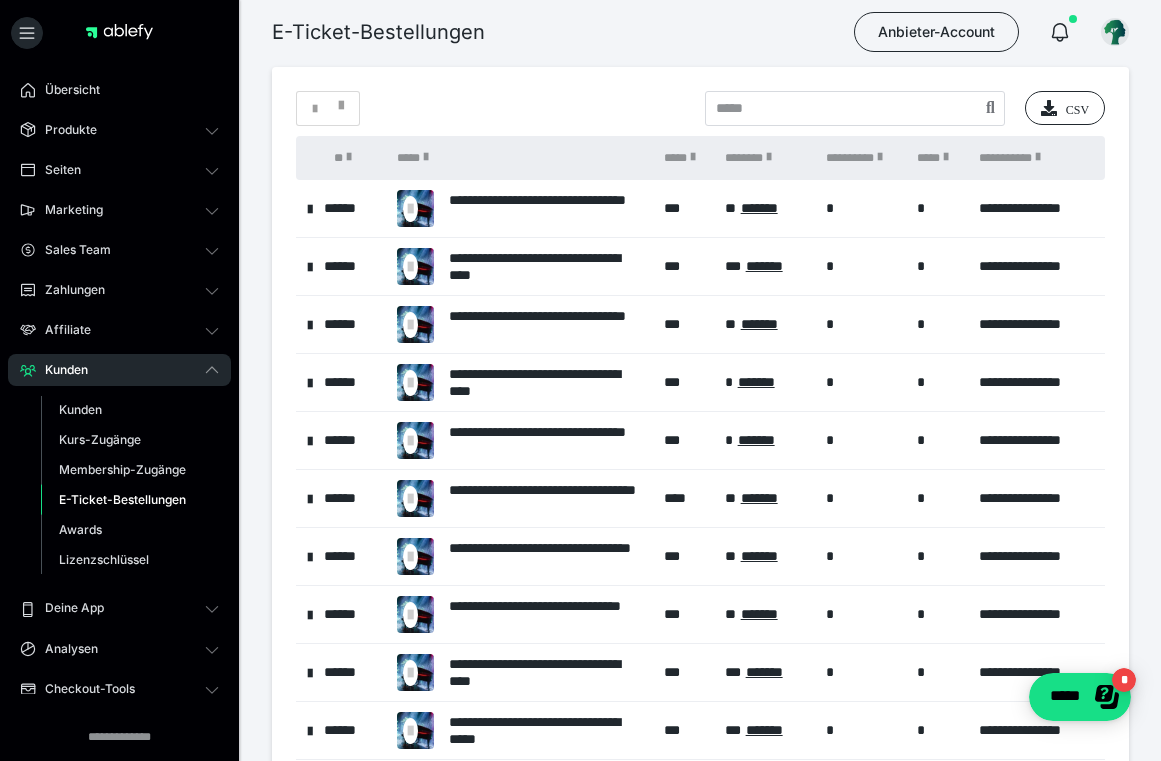 click on "********" at bounding box center (765, 158) 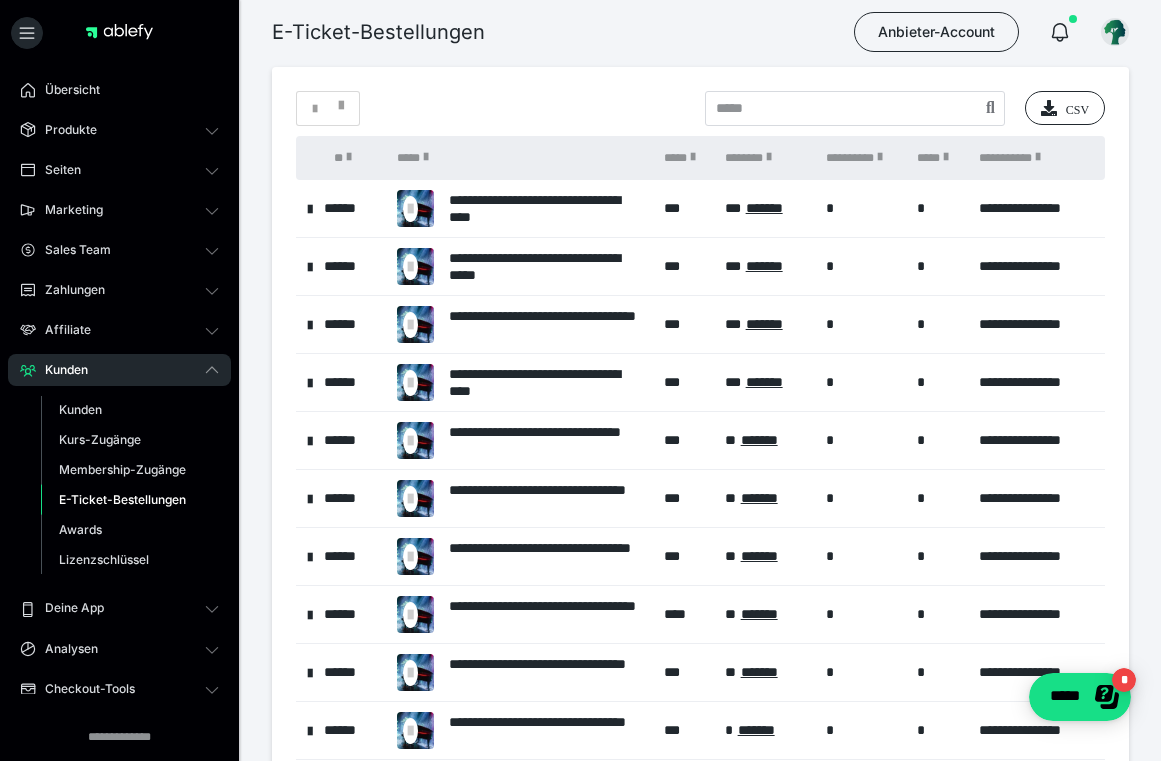 click on "*** *******" at bounding box center (765, 383) 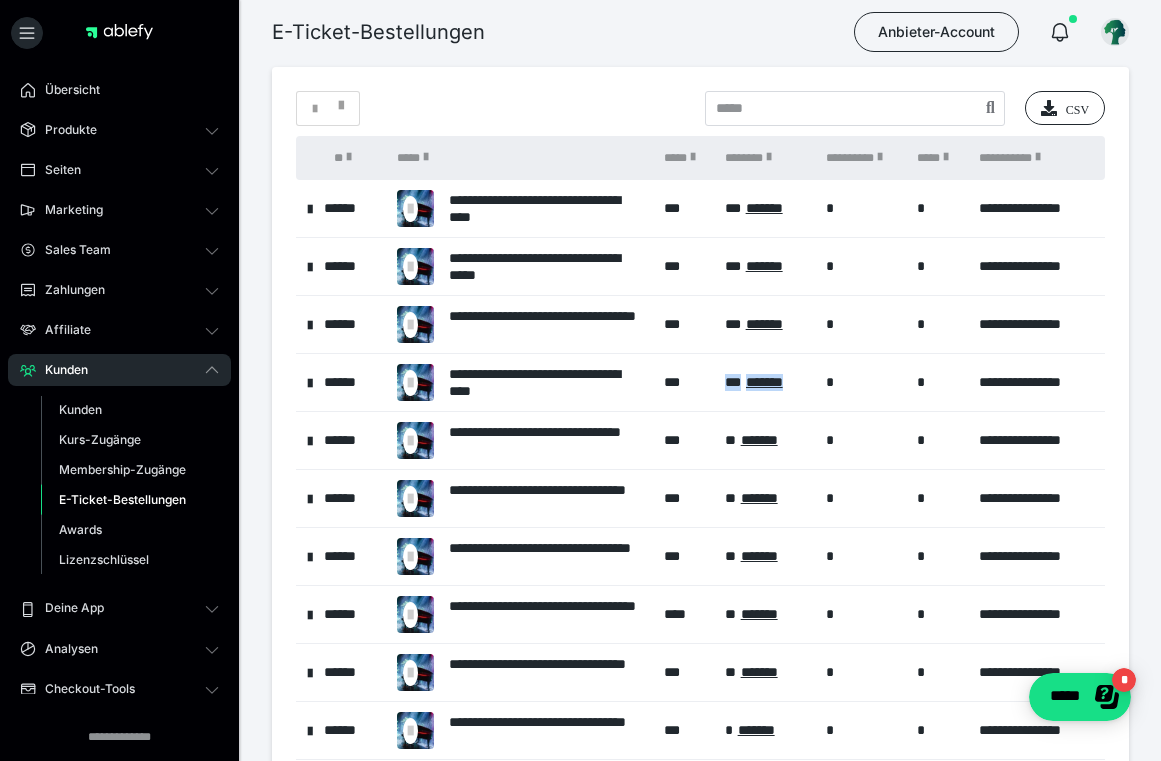 click on "*** *******" at bounding box center [765, 383] 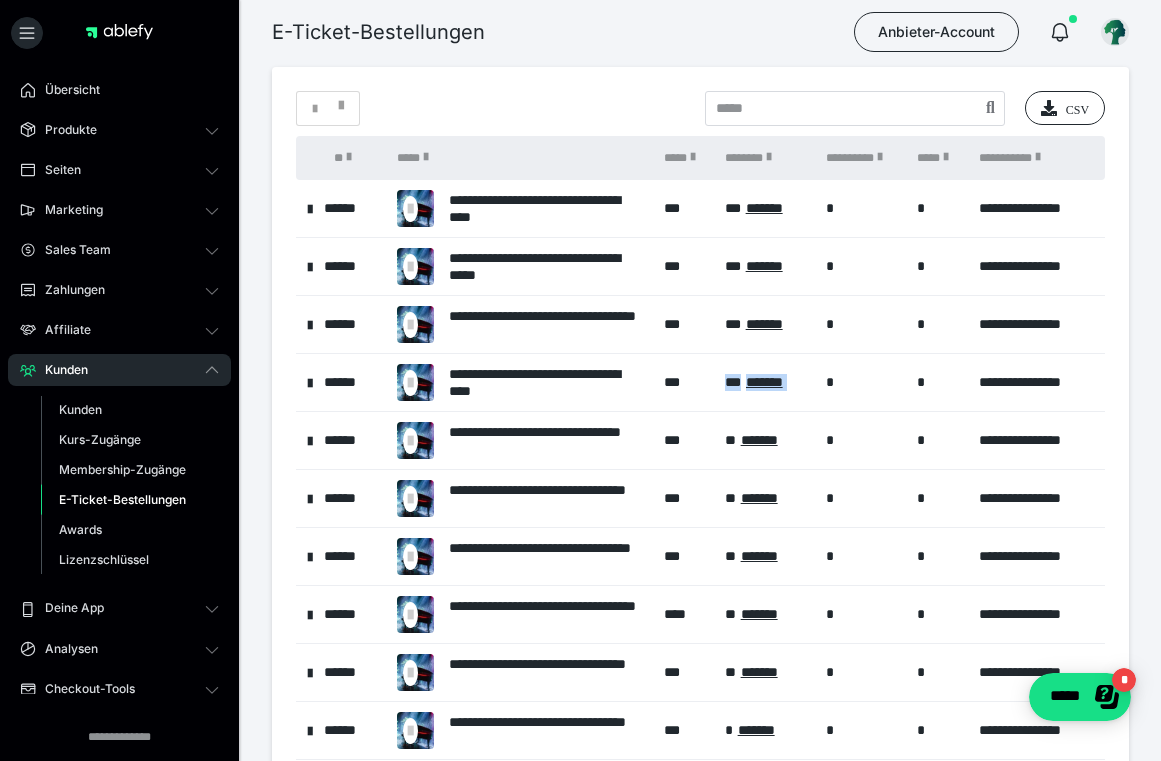 click on "*** *******" at bounding box center [765, 383] 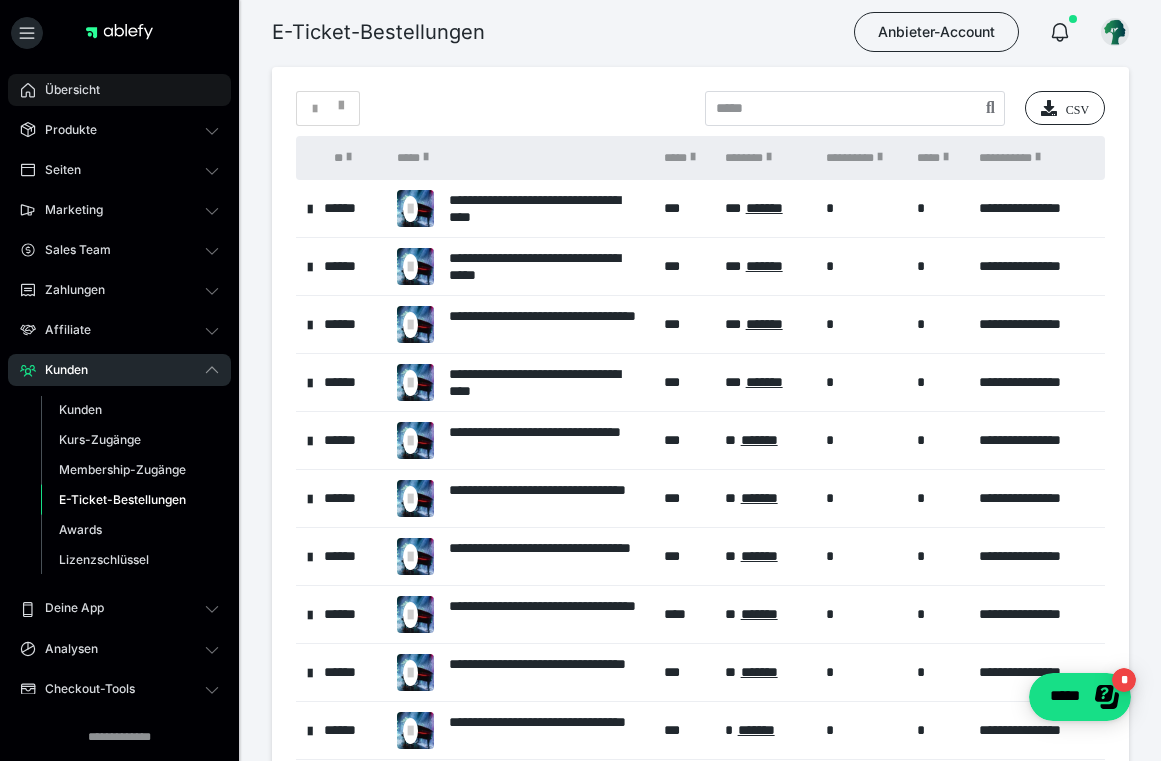 click on "Übersicht" at bounding box center [119, 90] 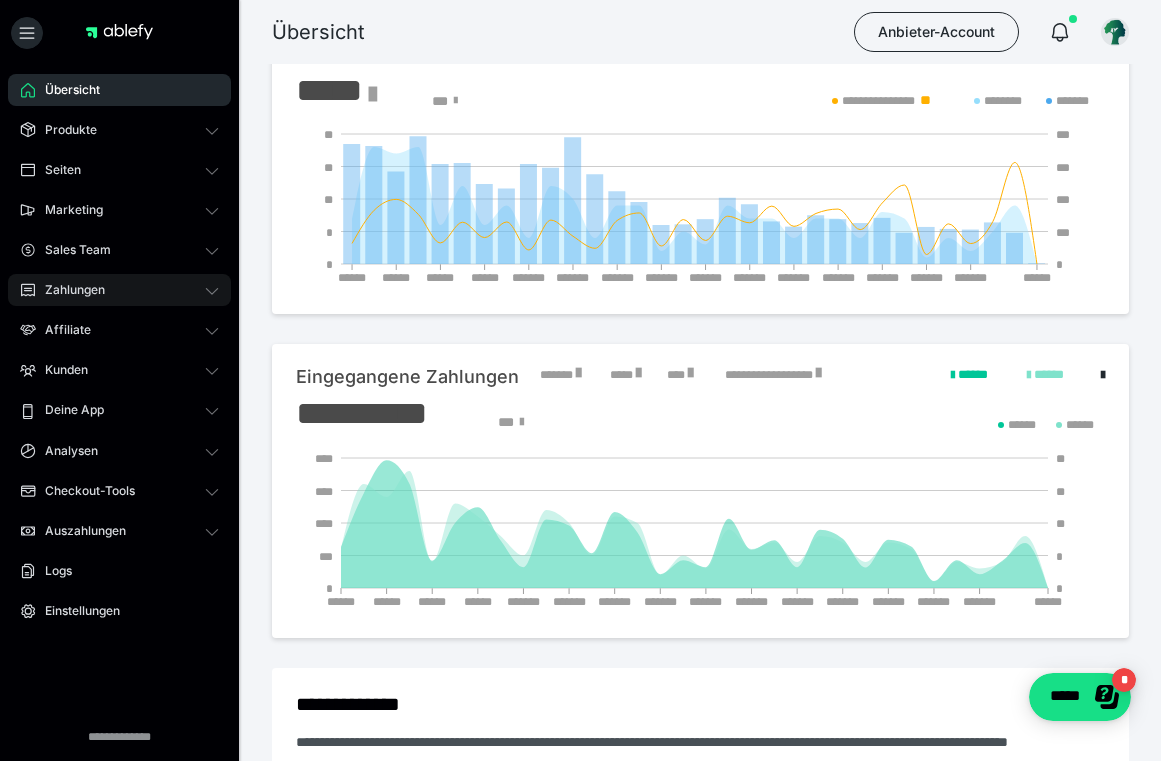 click on "Zahlungen" at bounding box center (119, 290) 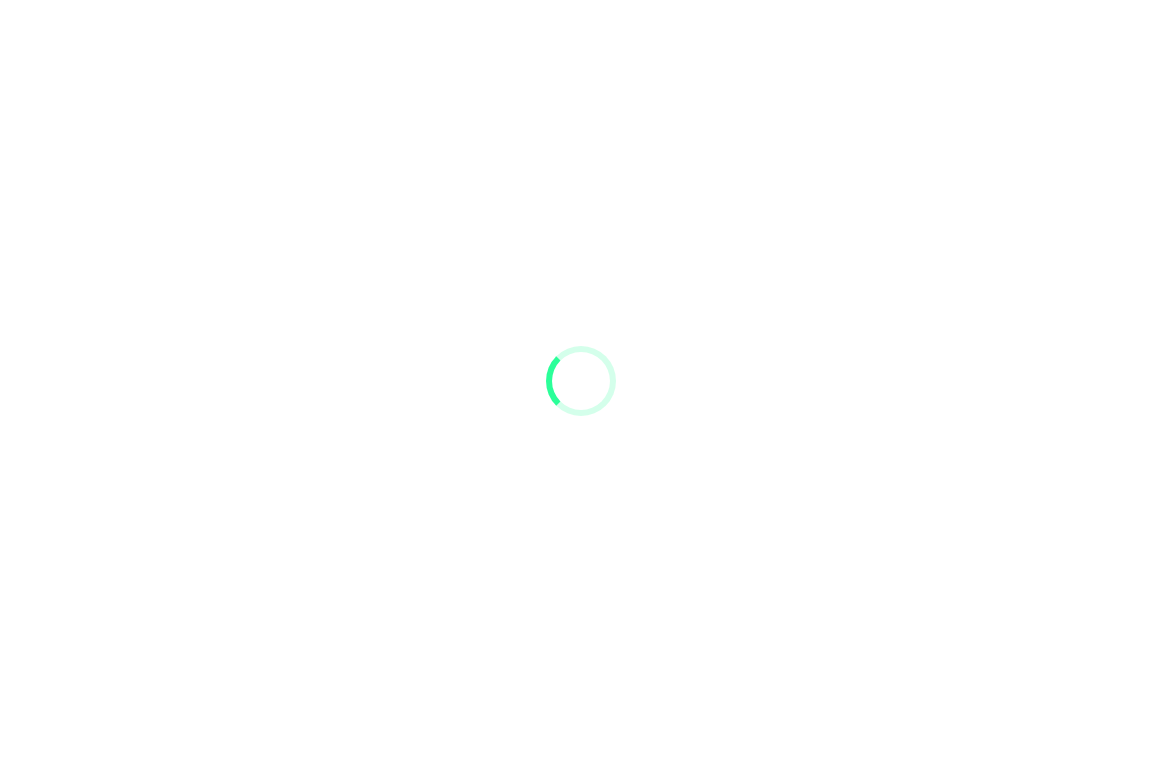 scroll, scrollTop: 0, scrollLeft: 0, axis: both 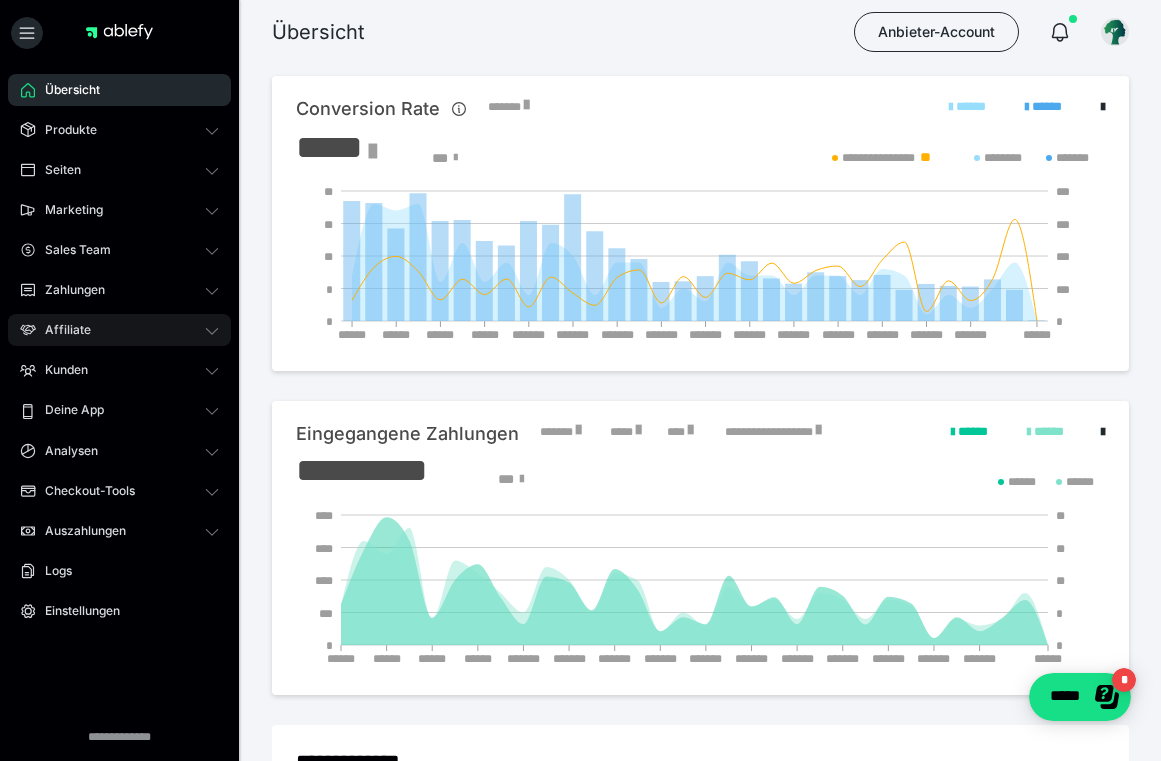 click on "Affiliate" at bounding box center (119, 330) 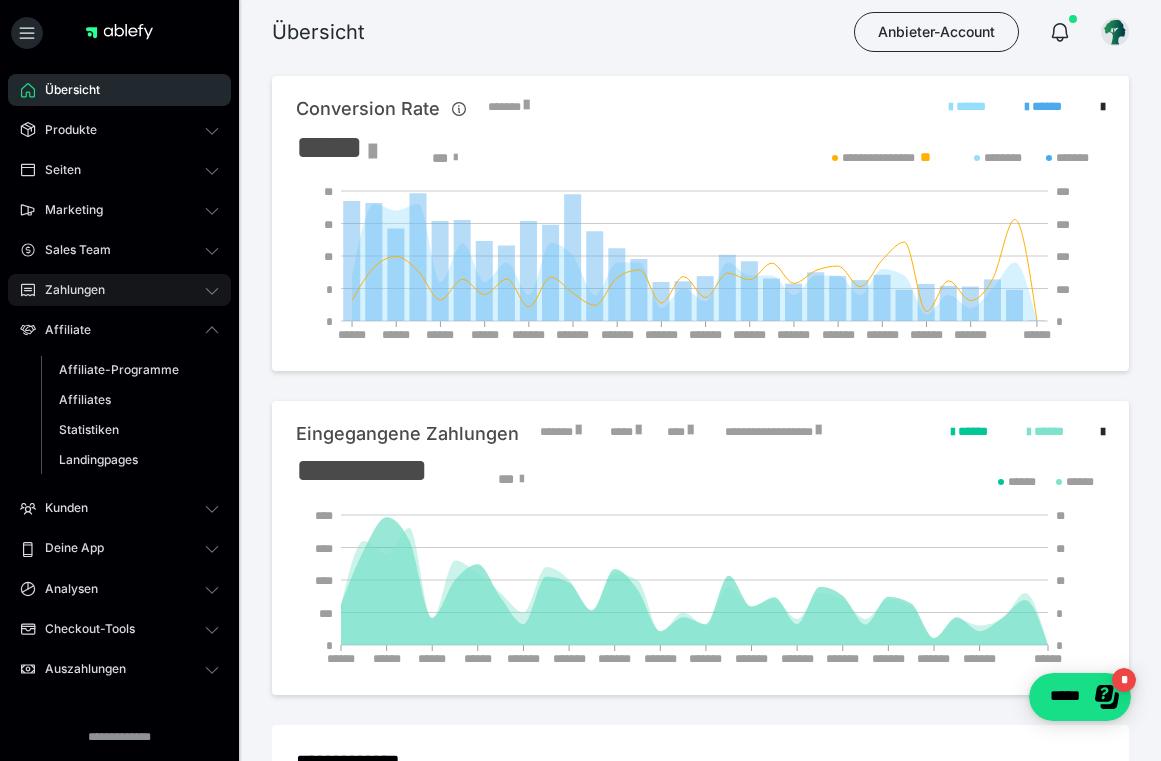 click on "Zahlungen" at bounding box center [119, 290] 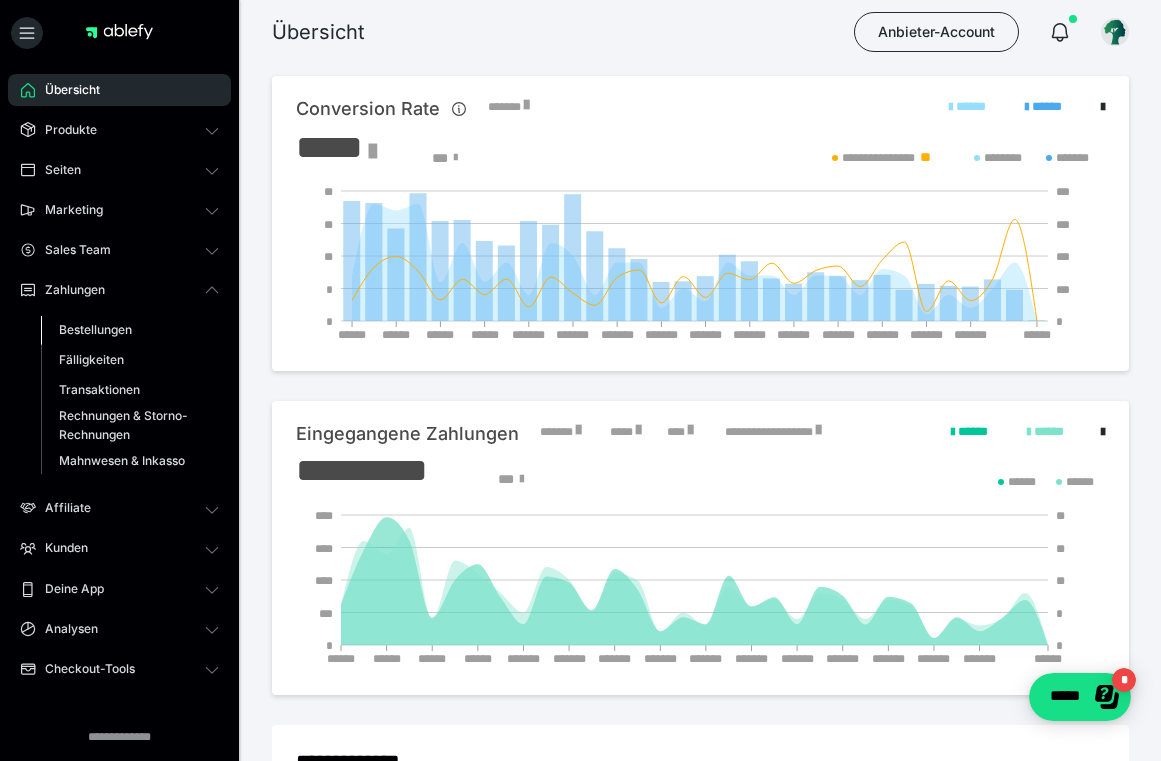 click on "Bestellungen" at bounding box center [130, 330] 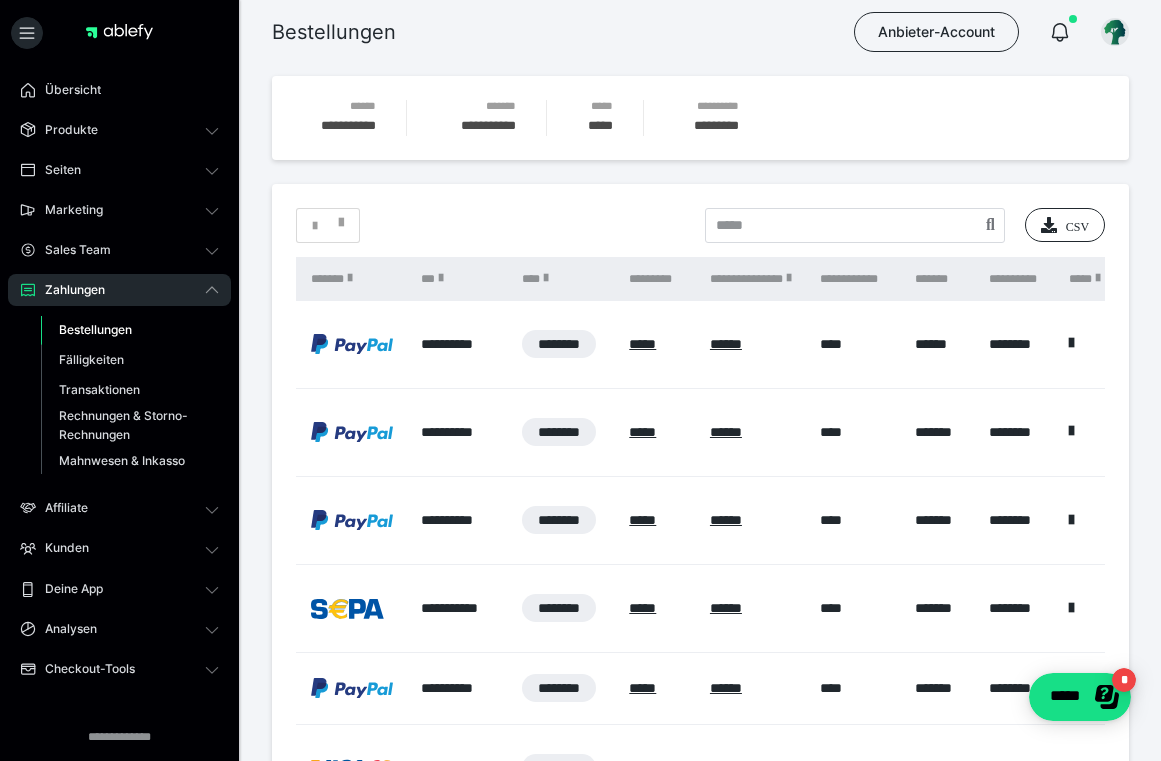 scroll, scrollTop: 0, scrollLeft: 631, axis: horizontal 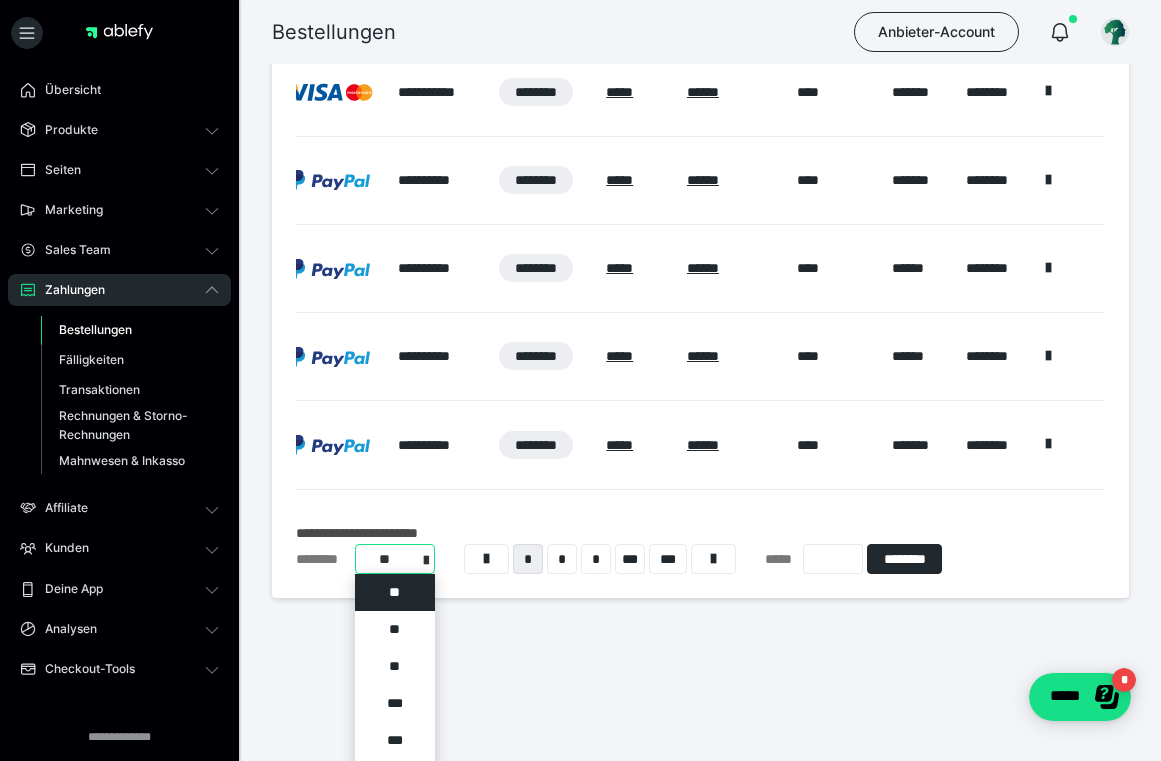 click on "**********" at bounding box center [395, 559] 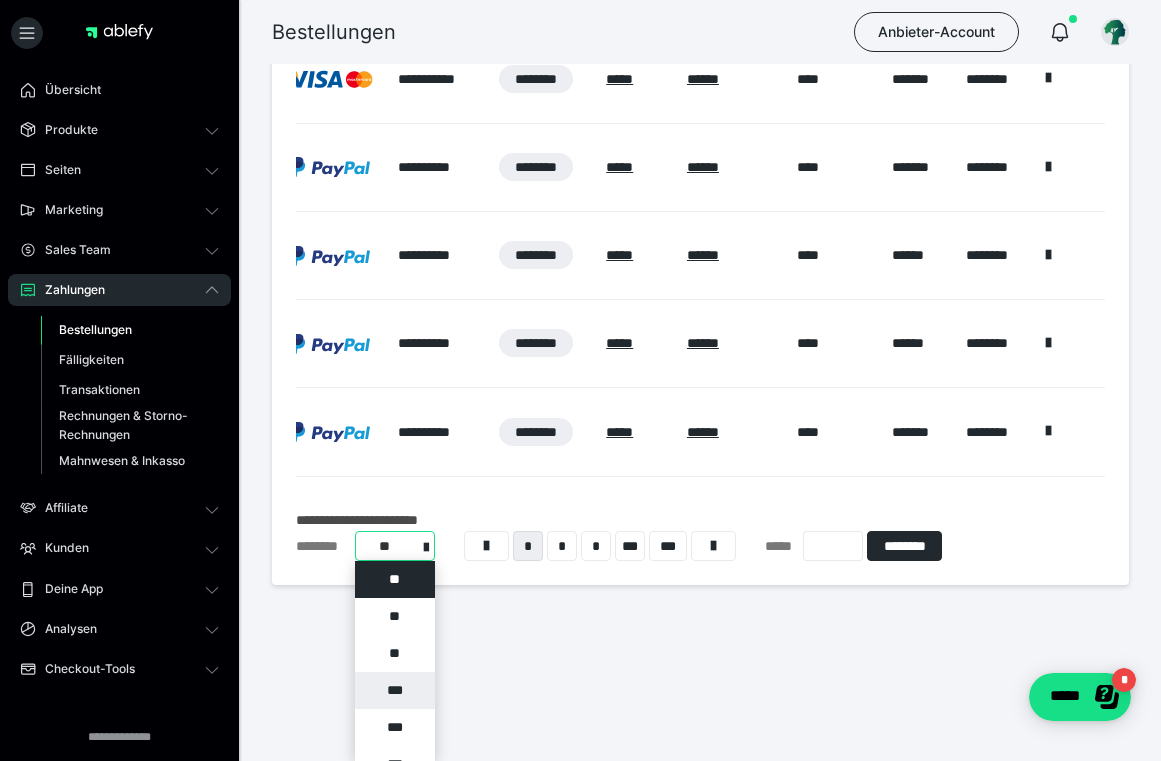 click on "***" at bounding box center (395, 690) 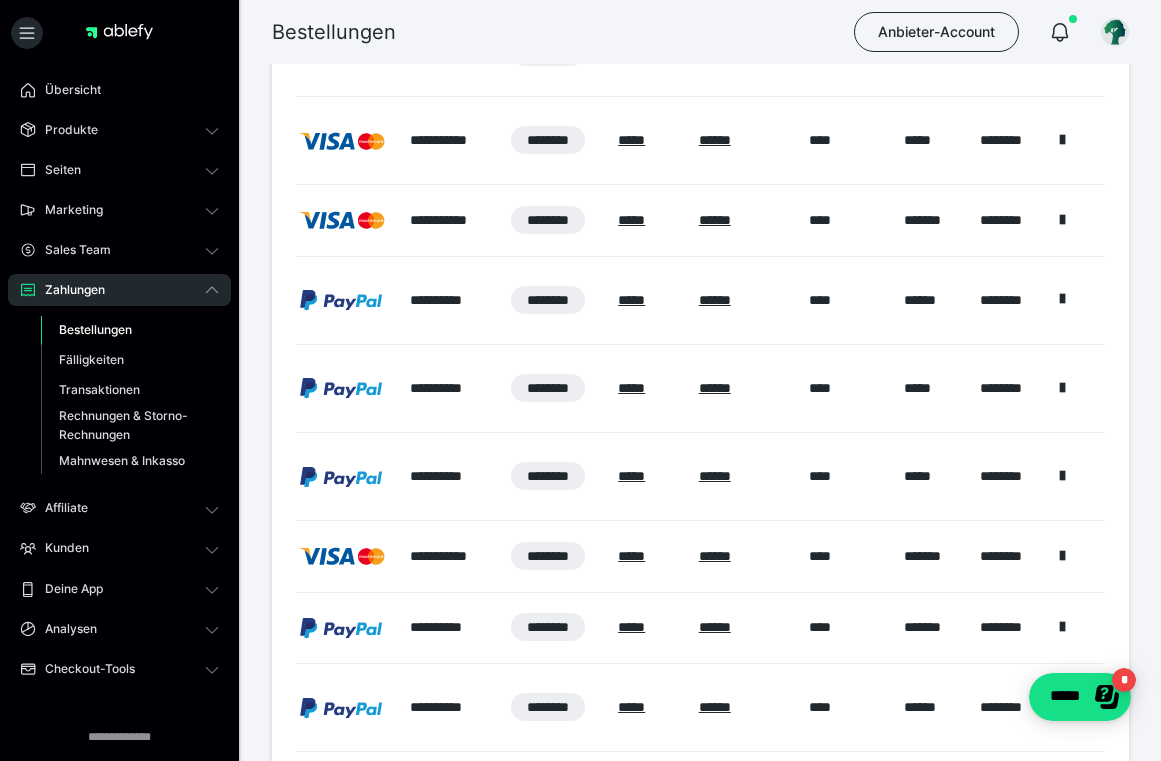 scroll, scrollTop: 3518, scrollLeft: 0, axis: vertical 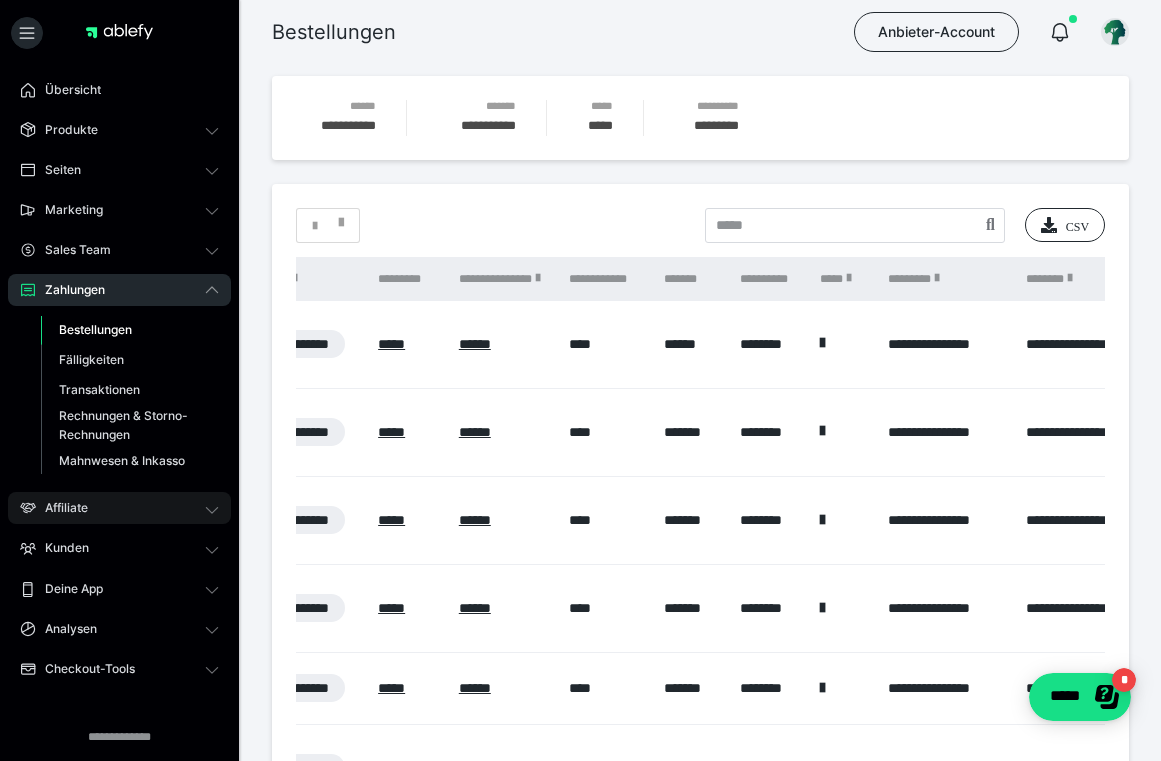 click on "Affiliate" at bounding box center [119, 508] 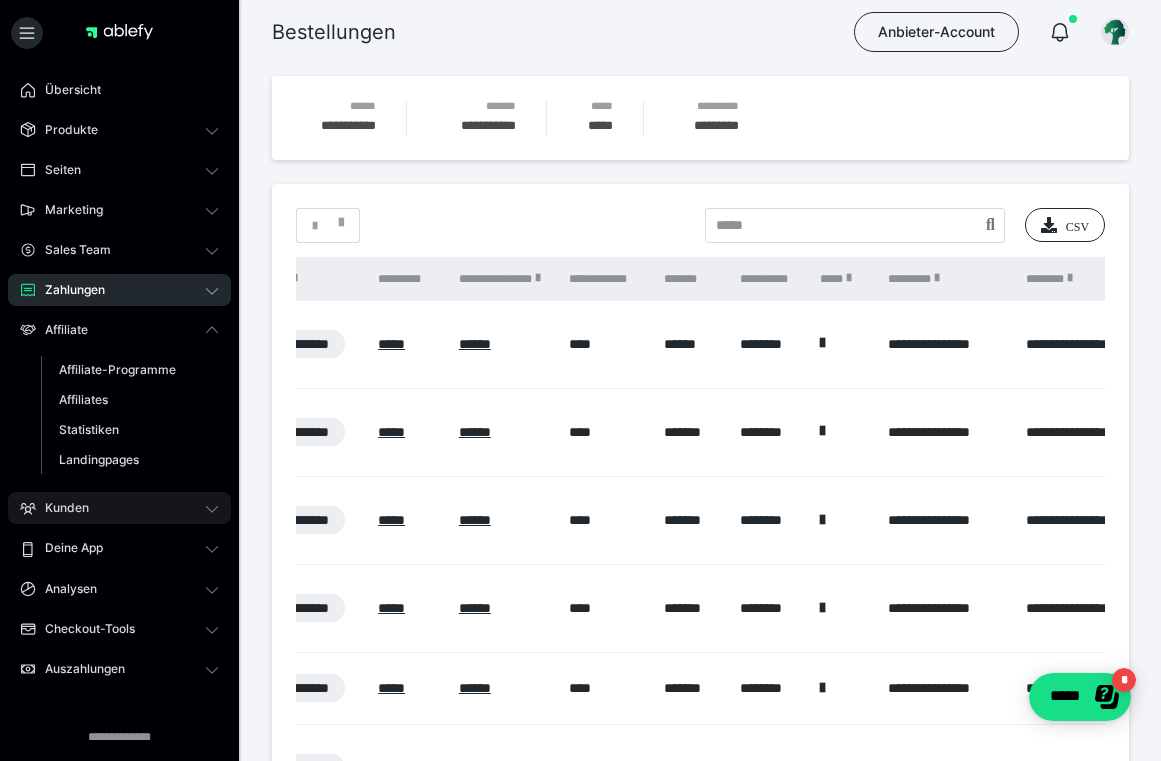 click 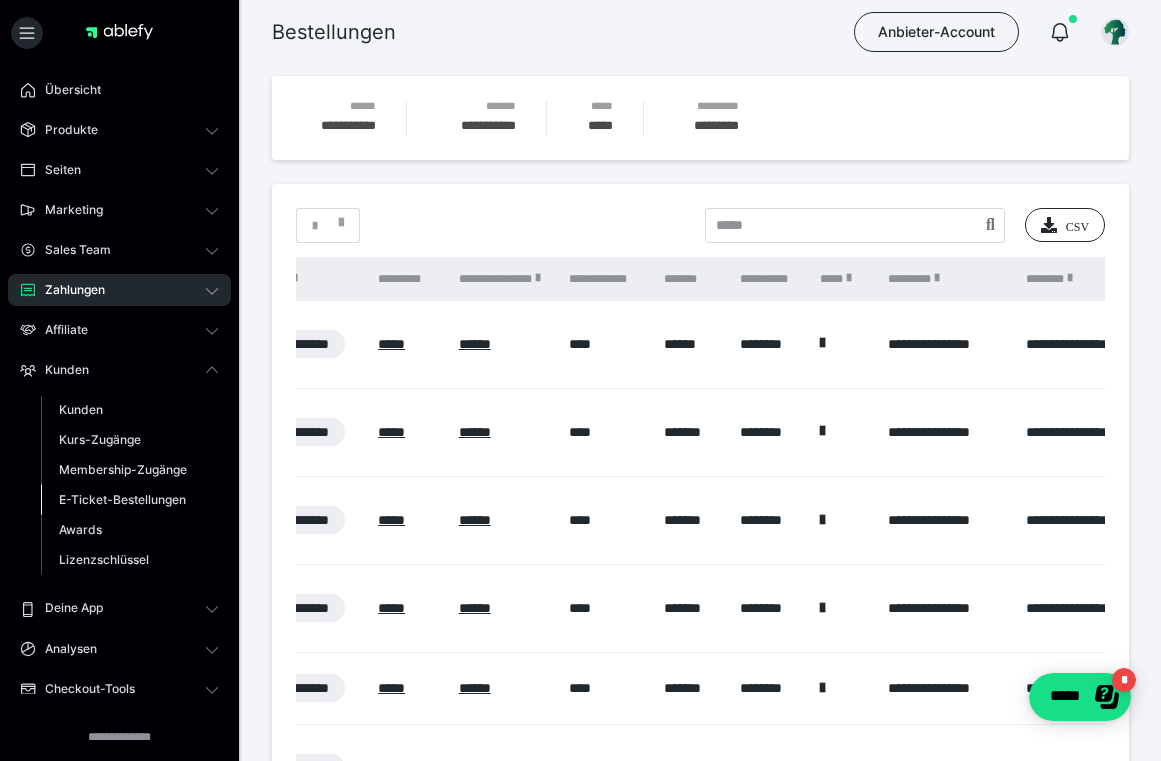 click on "E-Ticket-Bestellungen" at bounding box center (122, 499) 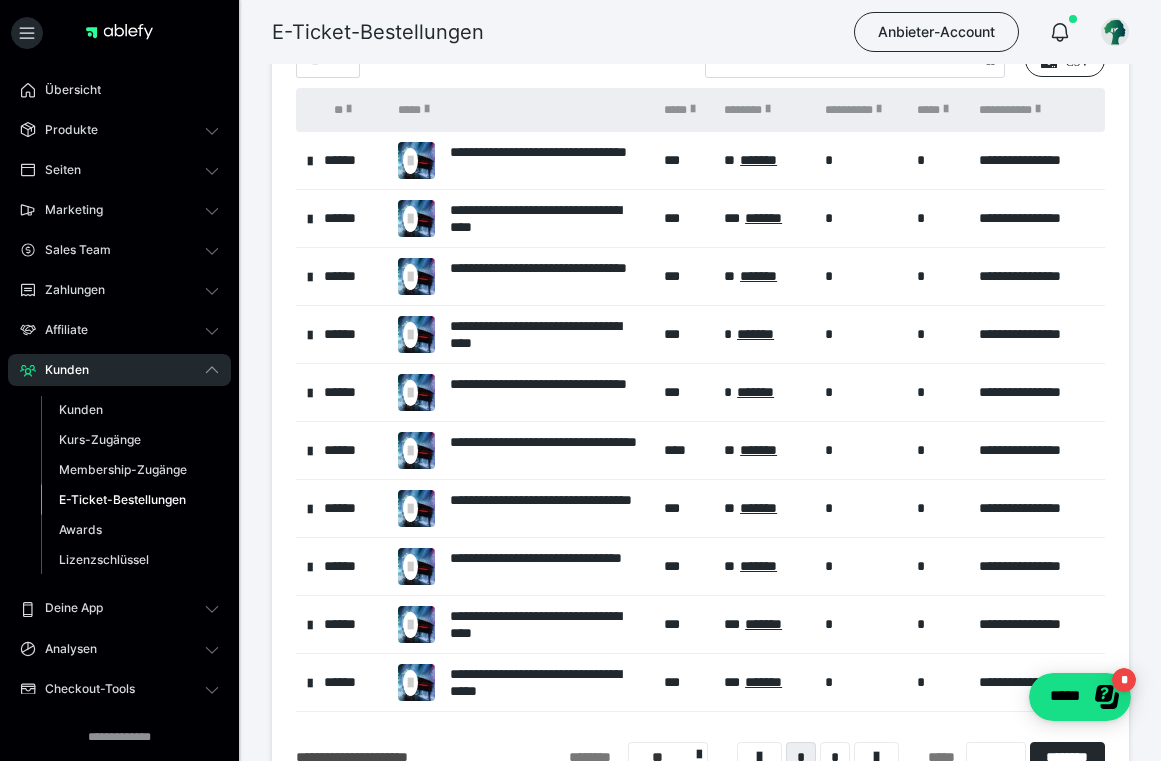 scroll, scrollTop: 99, scrollLeft: 0, axis: vertical 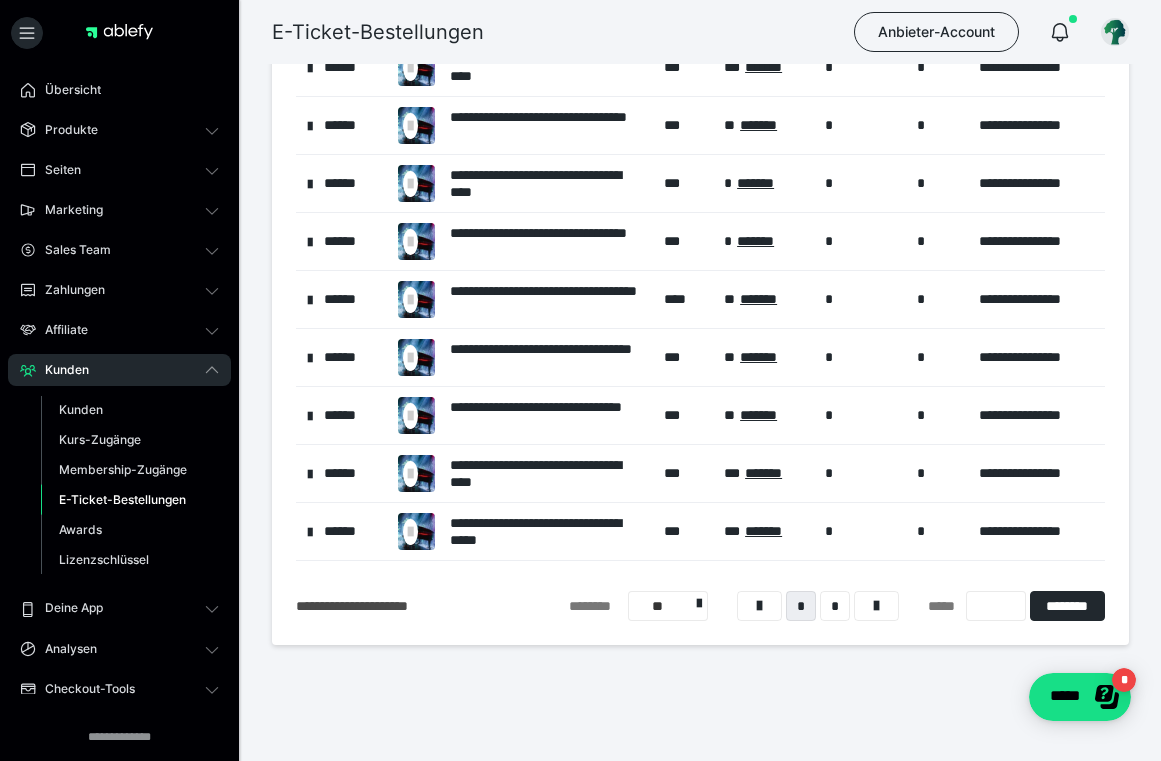 click on "**" at bounding box center [668, 606] 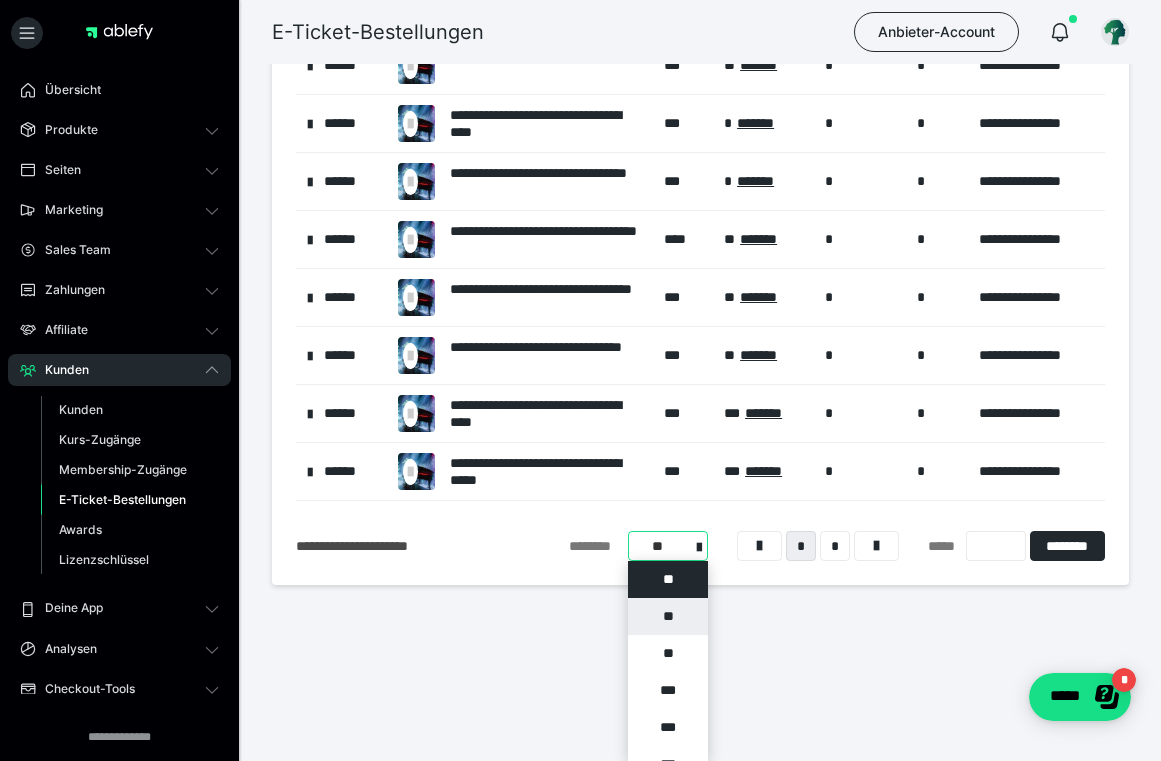 click on "**" at bounding box center [668, 616] 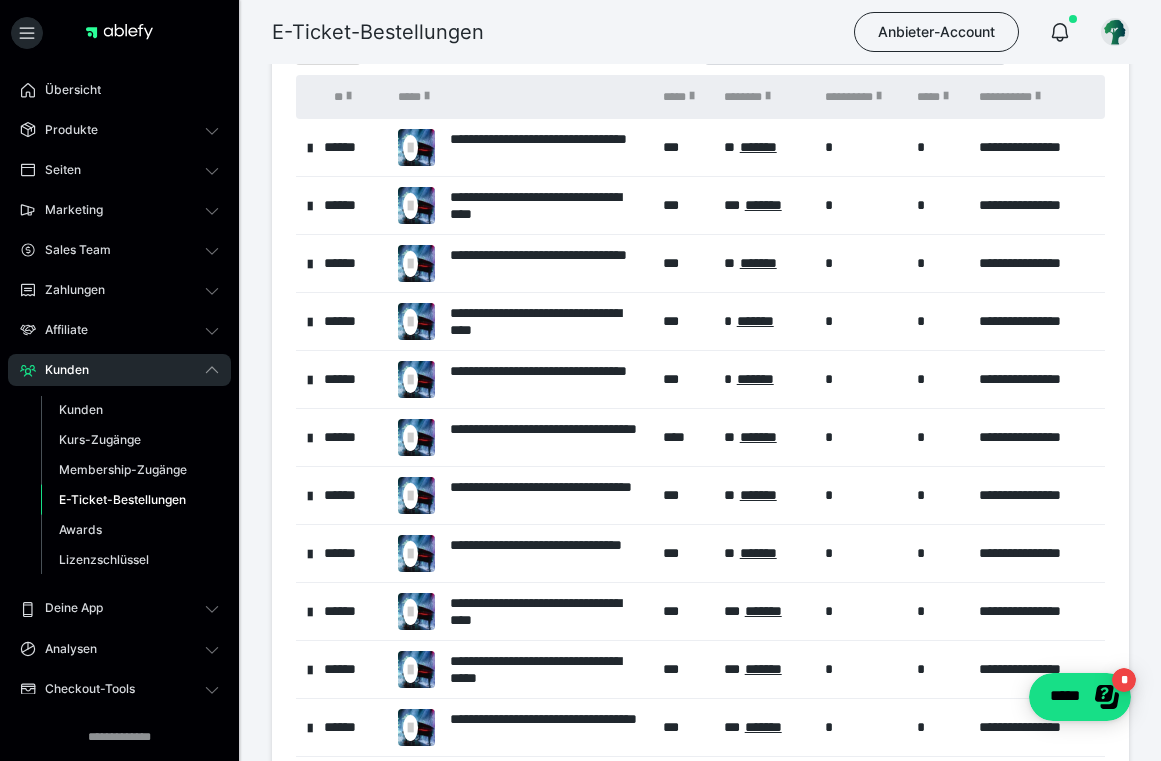 scroll, scrollTop: 120, scrollLeft: 0, axis: vertical 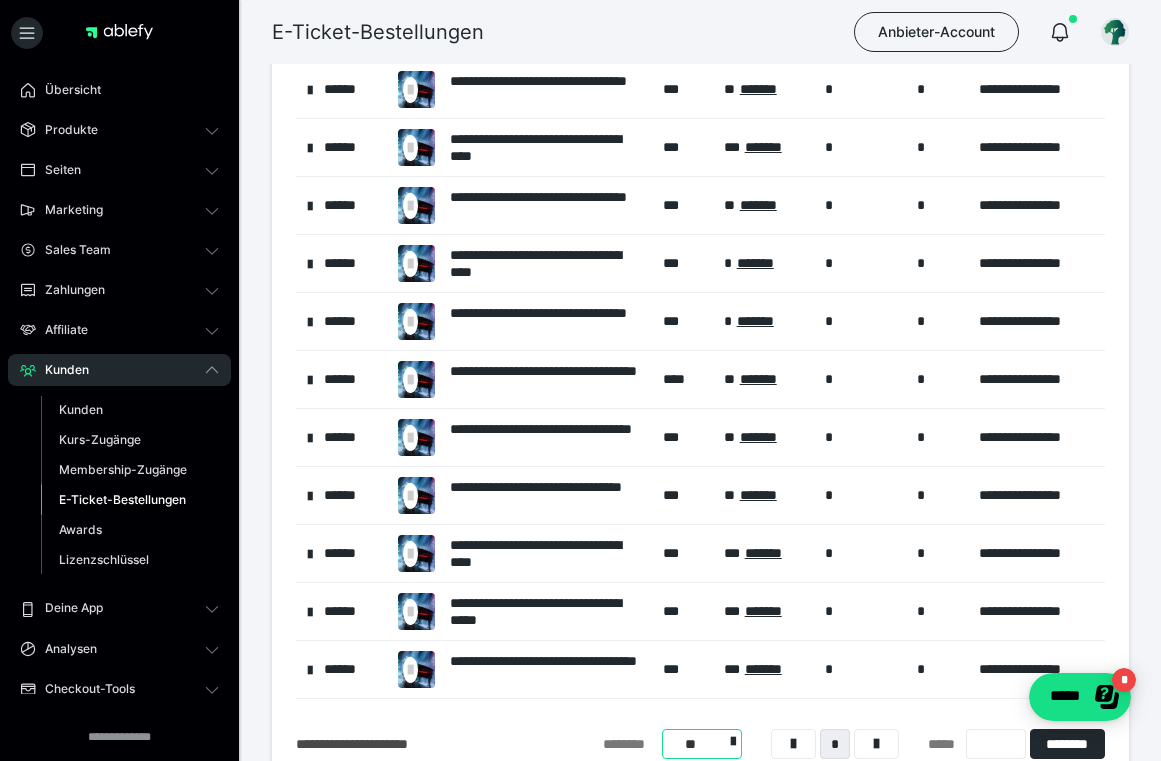 click on "*" at bounding box center (937, 264) 